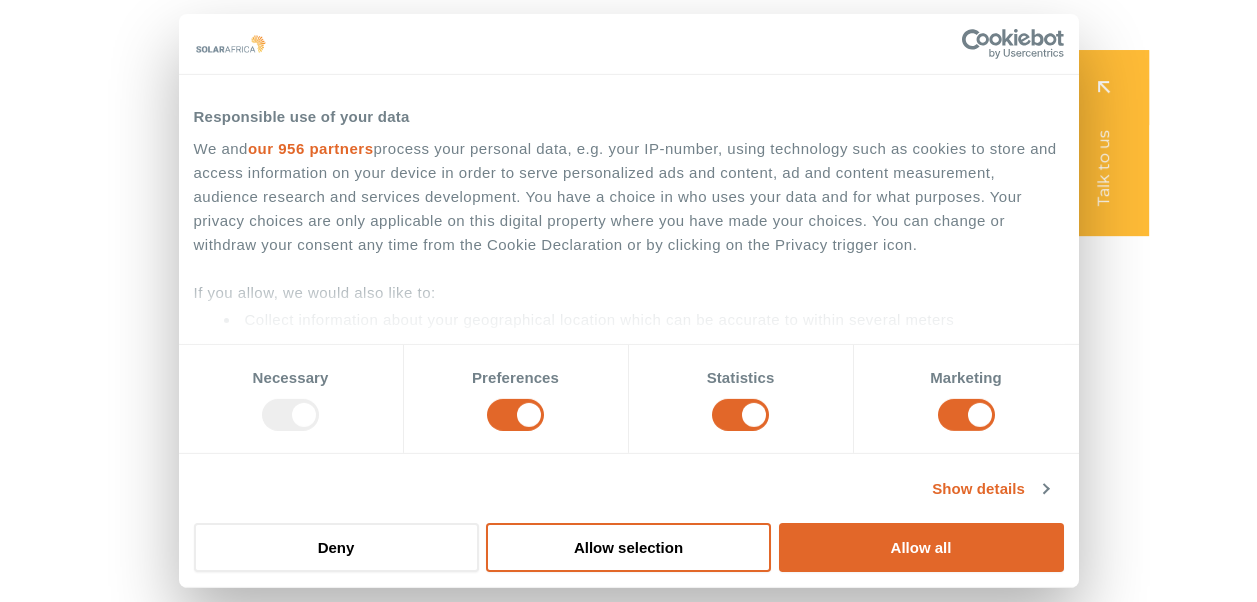 scroll, scrollTop: 0, scrollLeft: 0, axis: both 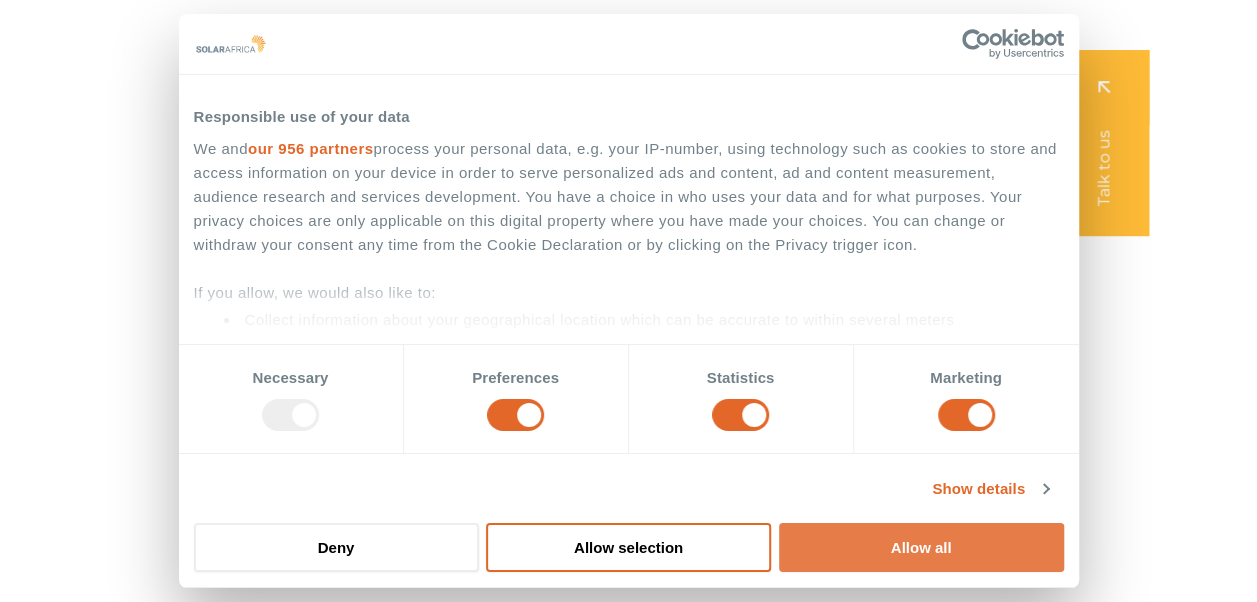 click on "Allow all" at bounding box center [921, 547] 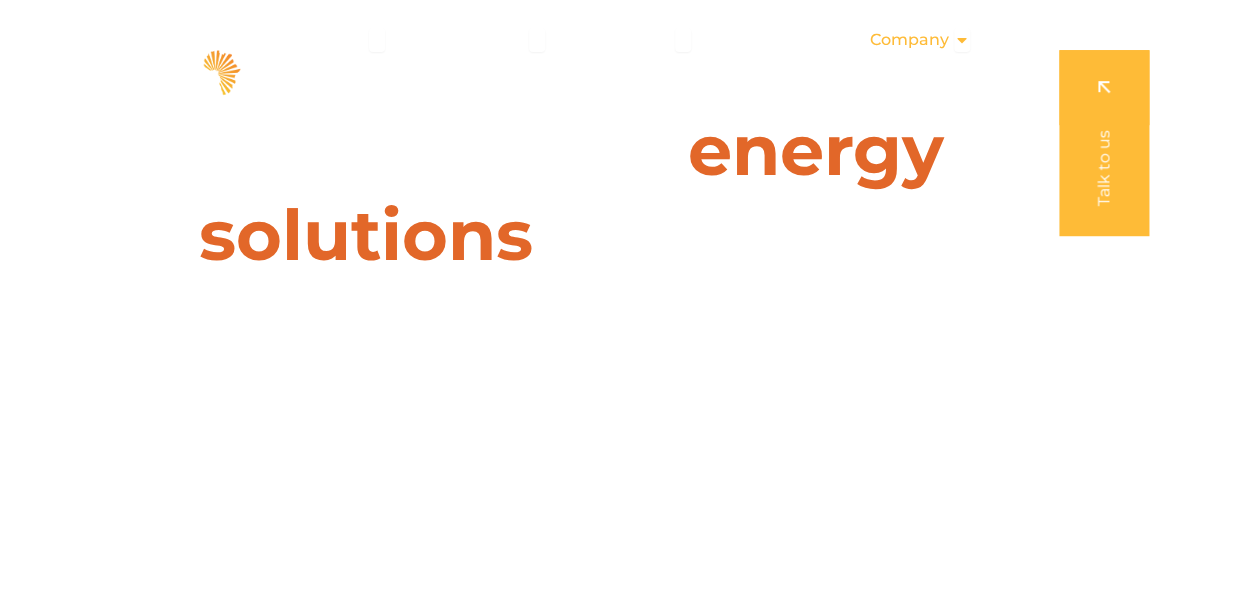 click on "Company" at bounding box center (909, 40) 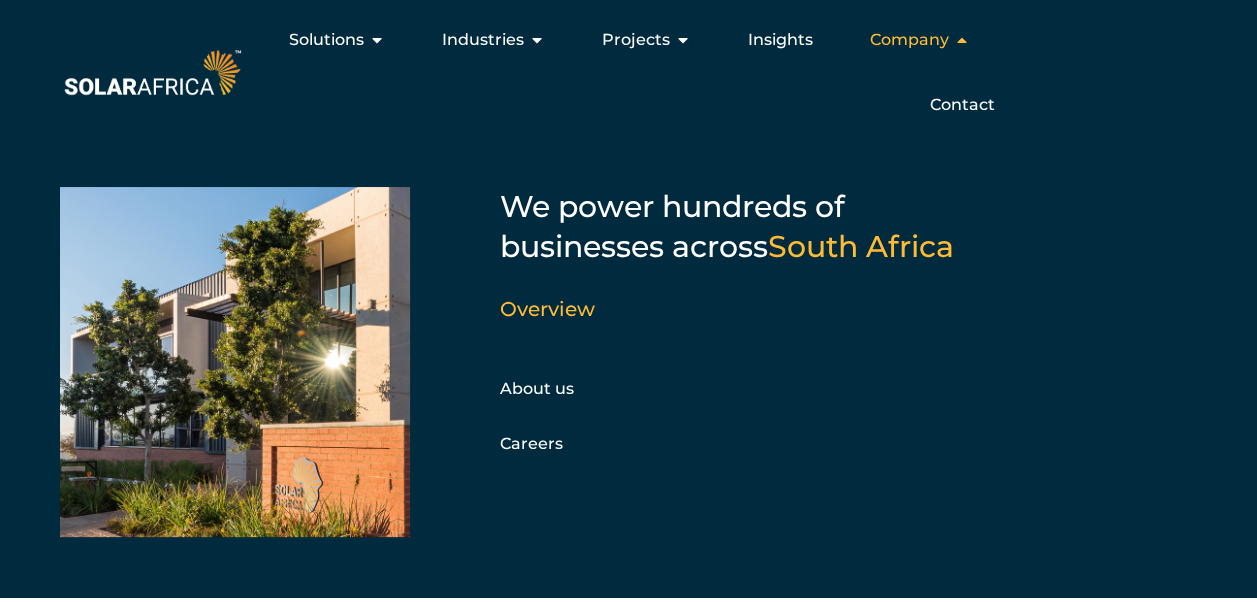 click on "Company" at bounding box center [909, 40] 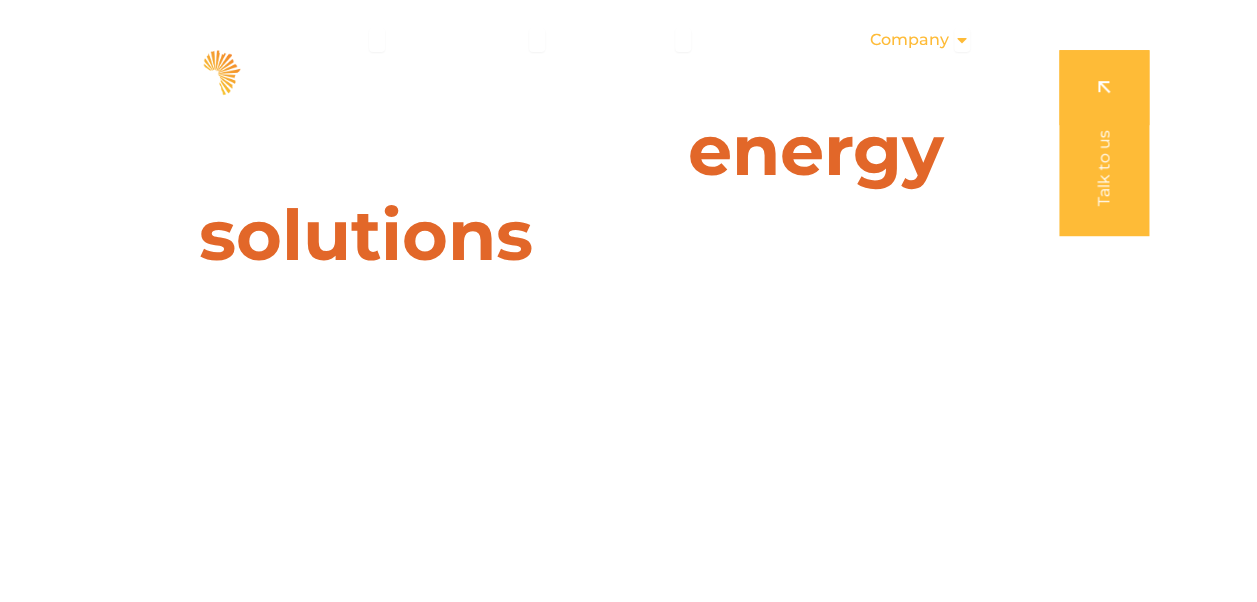 click on "Company" at bounding box center (909, 40) 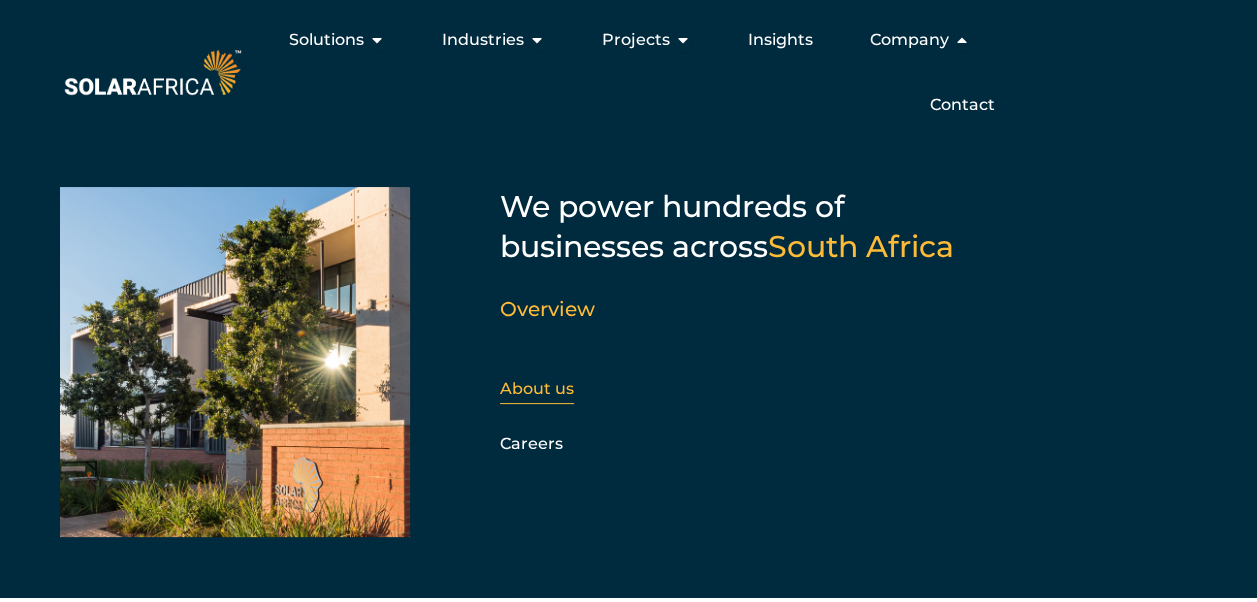 click on "About us" at bounding box center (537, 388) 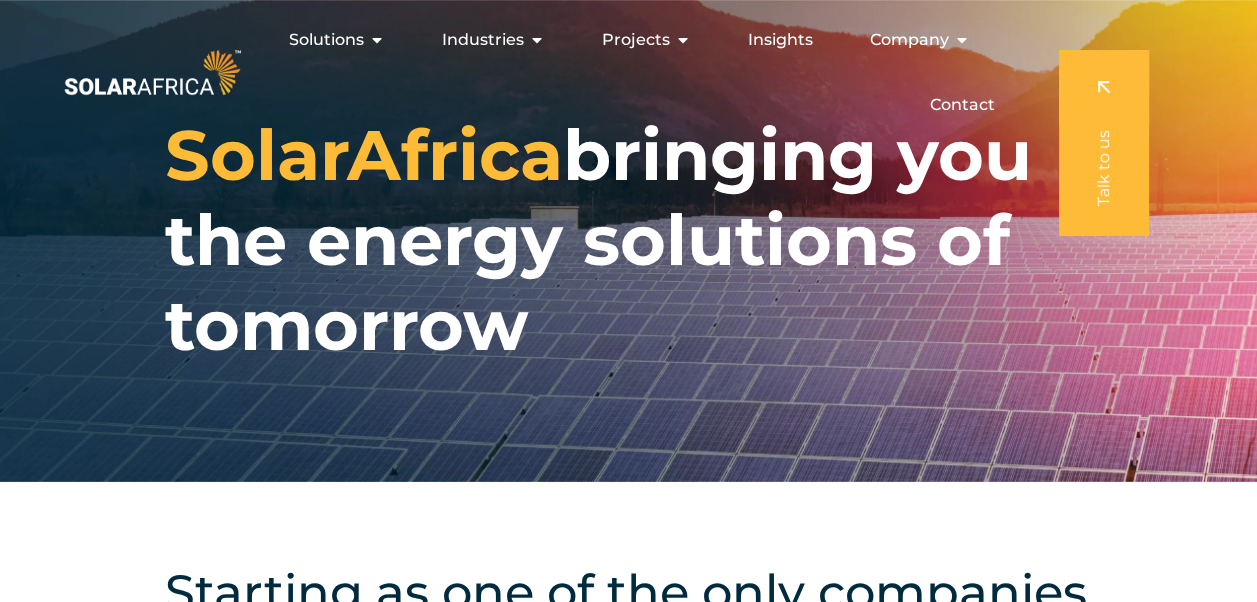 scroll, scrollTop: 0, scrollLeft: 0, axis: both 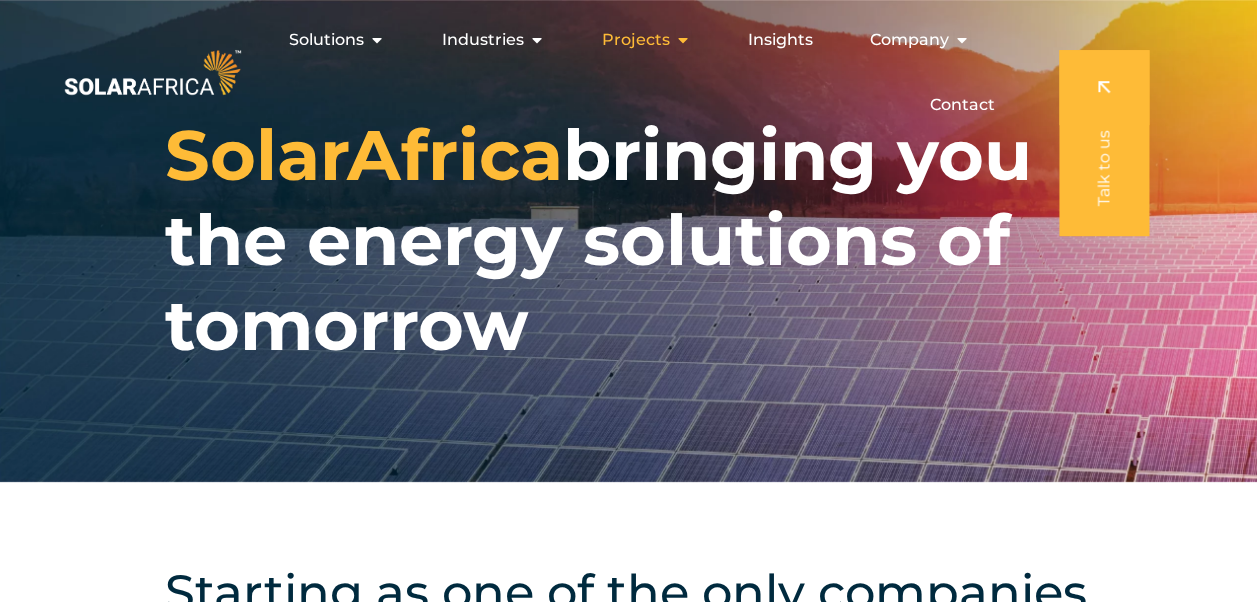 click on "Projects" at bounding box center [636, 40] 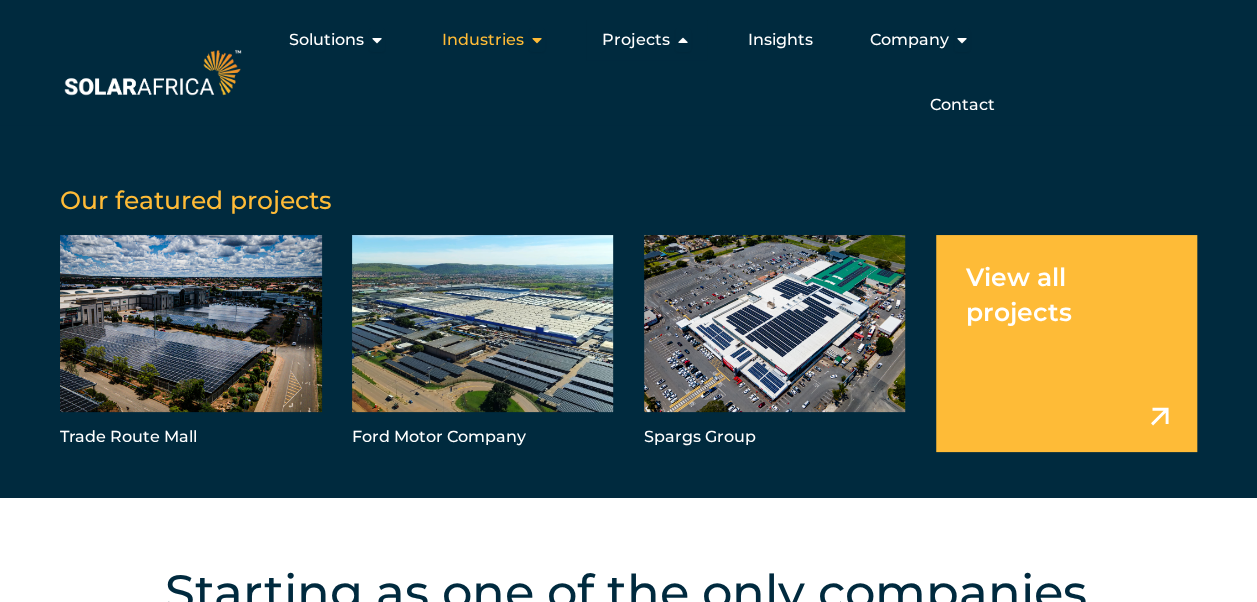 click on "Industries
Close Industries
Open Industries" at bounding box center (493, 40) 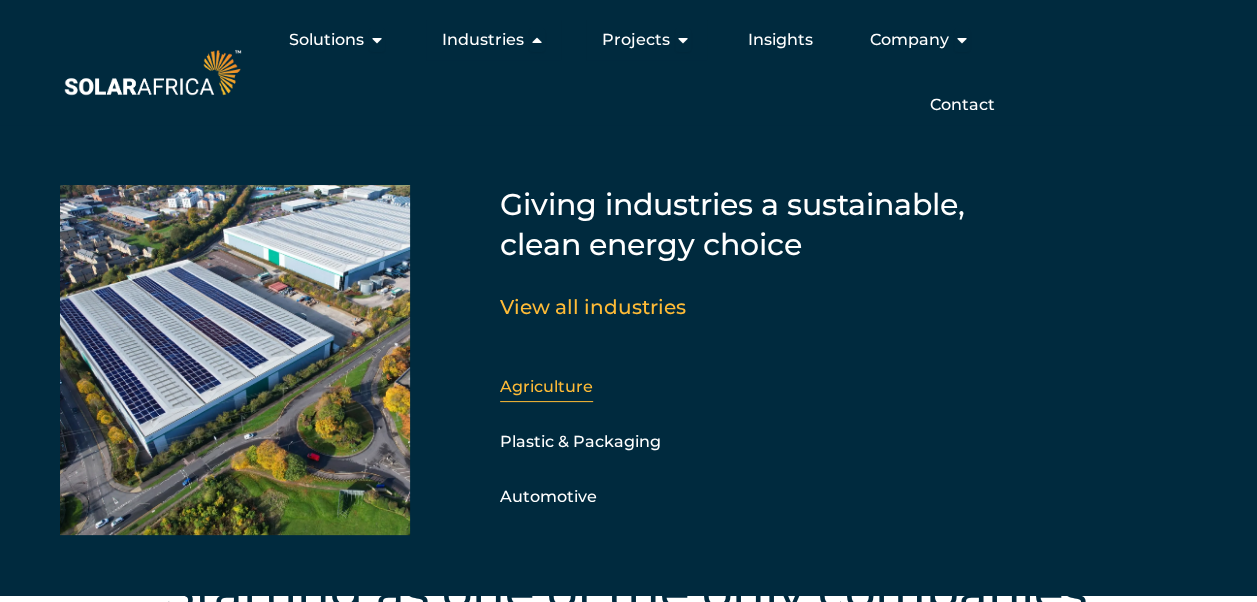 click on "Agriculture" at bounding box center [546, 386] 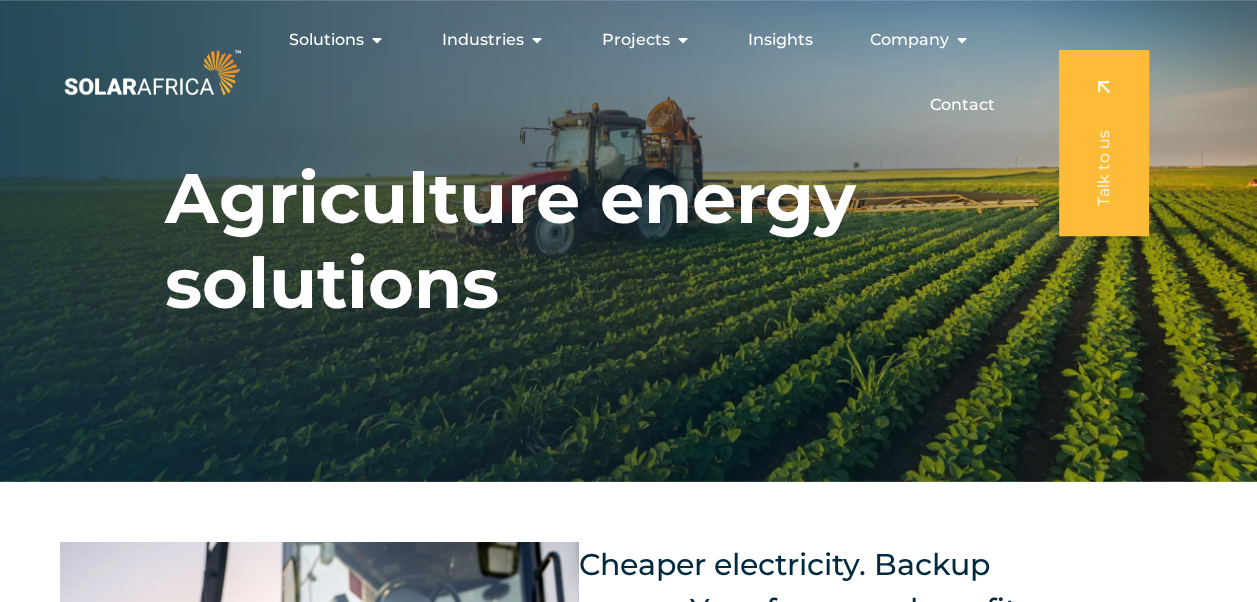 scroll, scrollTop: 0, scrollLeft: 0, axis: both 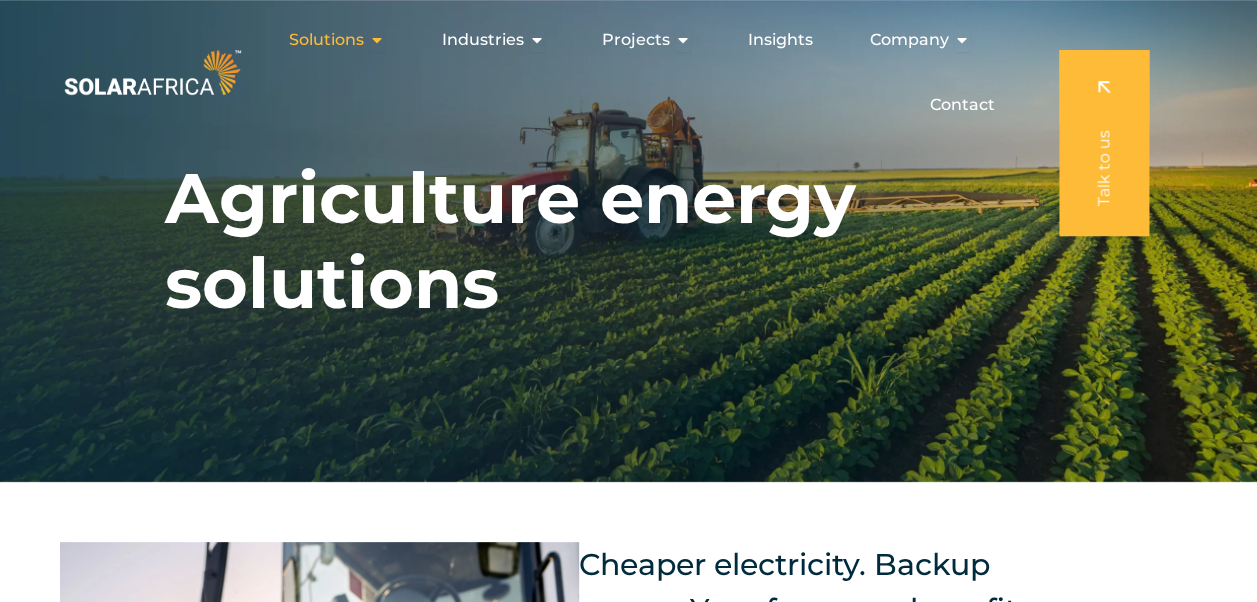 click at bounding box center (377, 40) 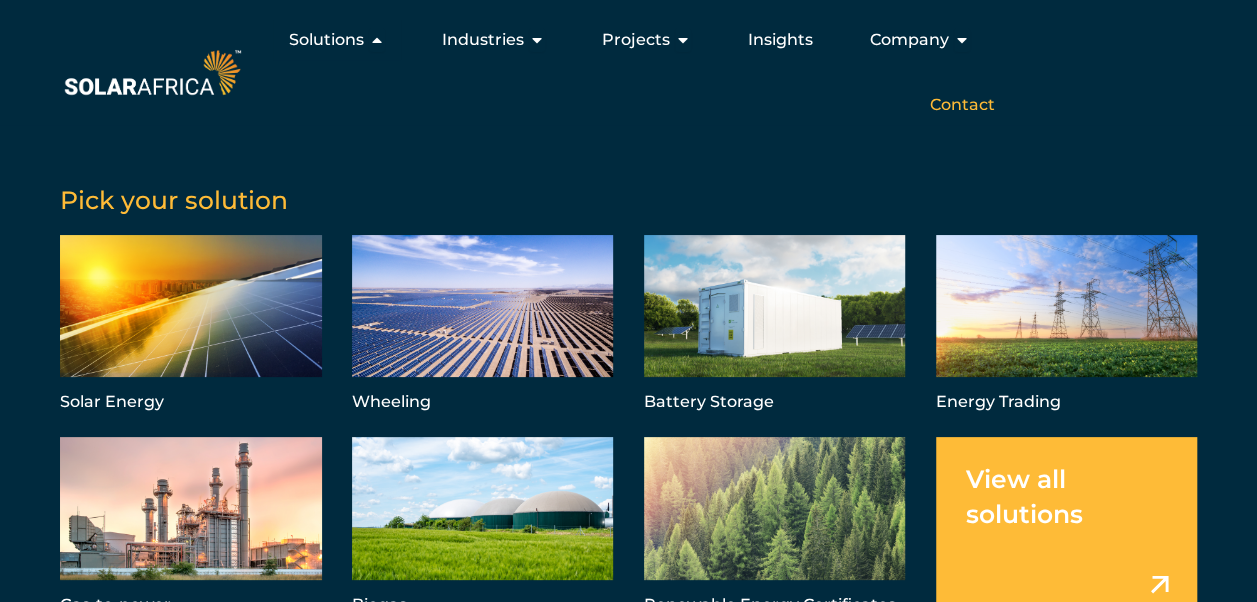 click on "Contact" at bounding box center (962, 105) 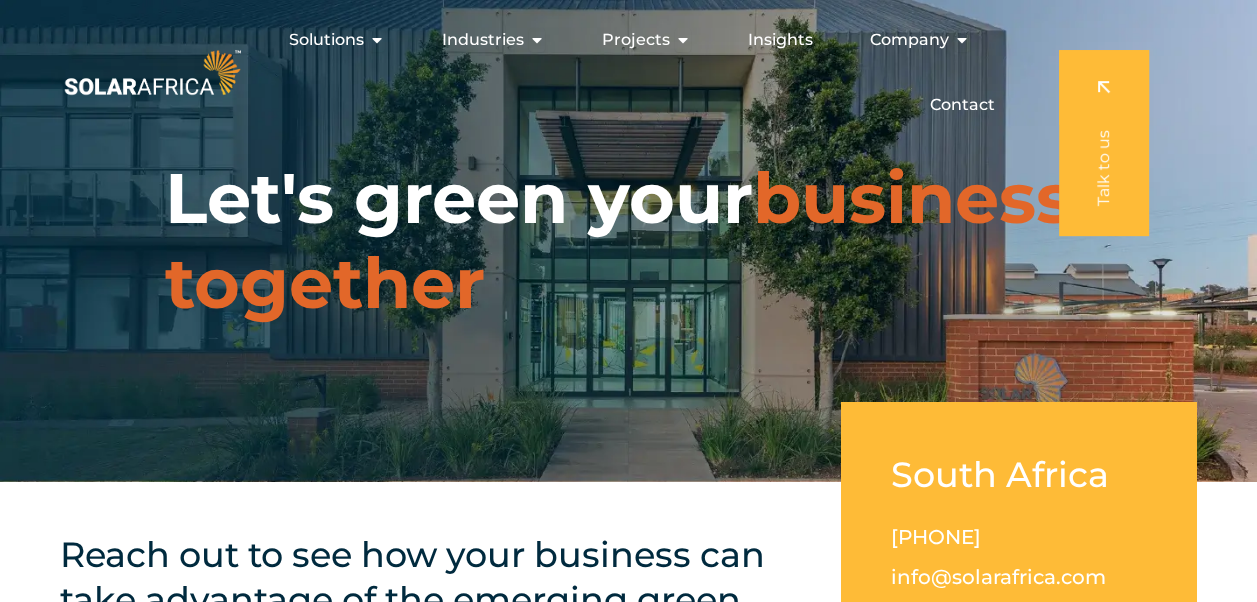scroll, scrollTop: 0, scrollLeft: 0, axis: both 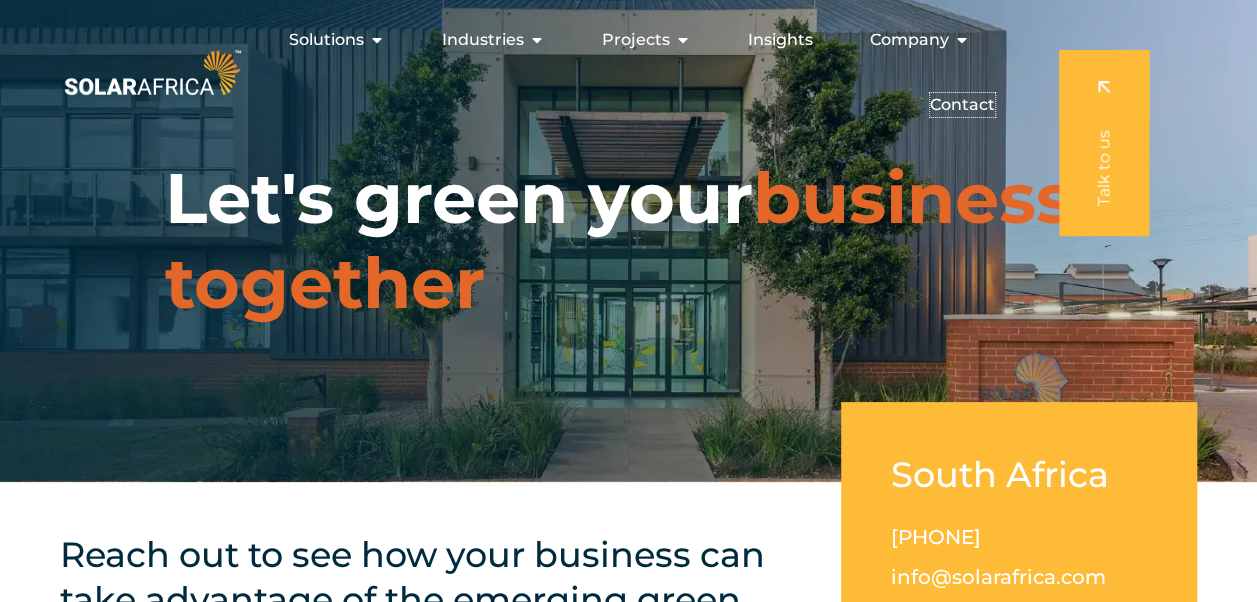 click on "Contact" at bounding box center (962, 105) 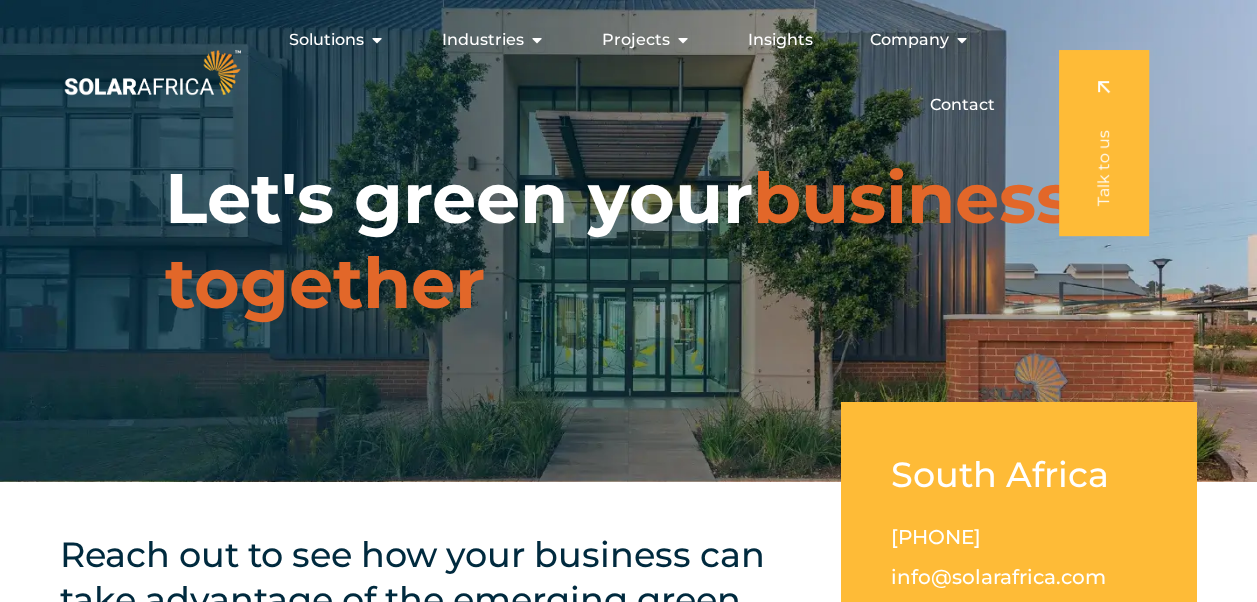 scroll, scrollTop: 0, scrollLeft: 0, axis: both 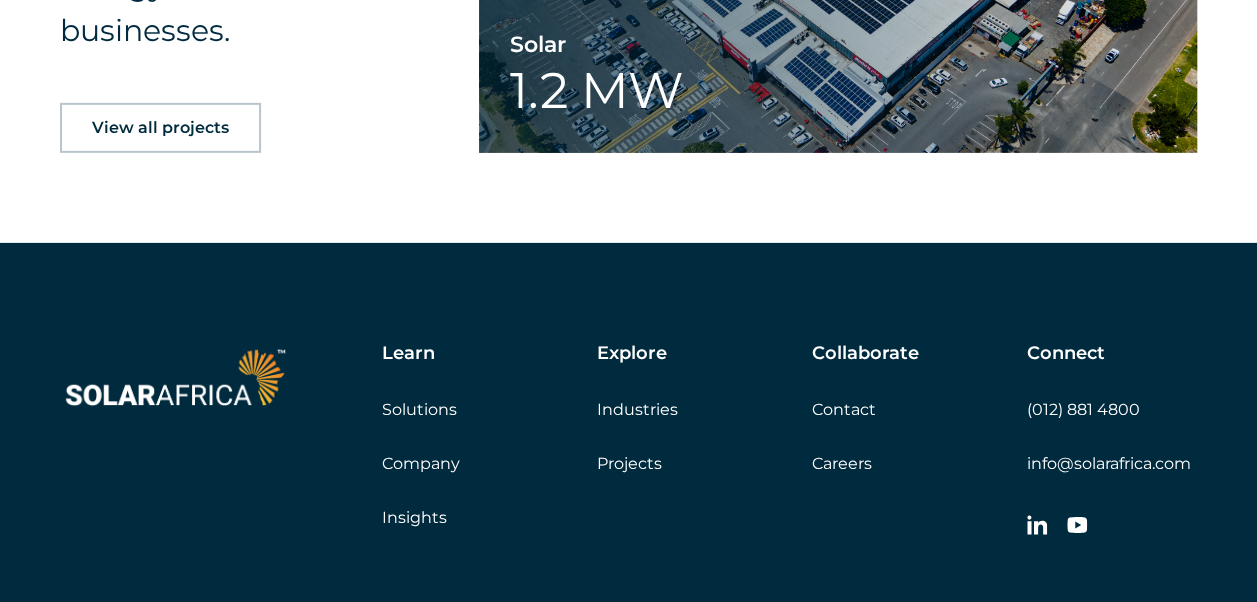 click on "Company" at bounding box center [421, 463] 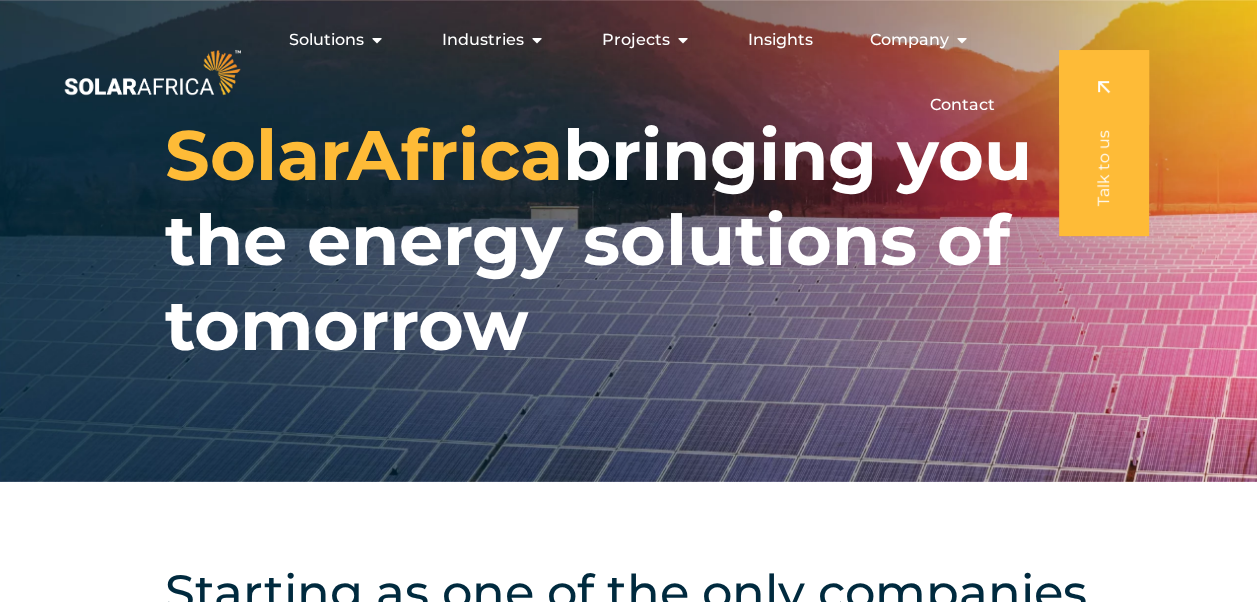 scroll, scrollTop: 0, scrollLeft: 0, axis: both 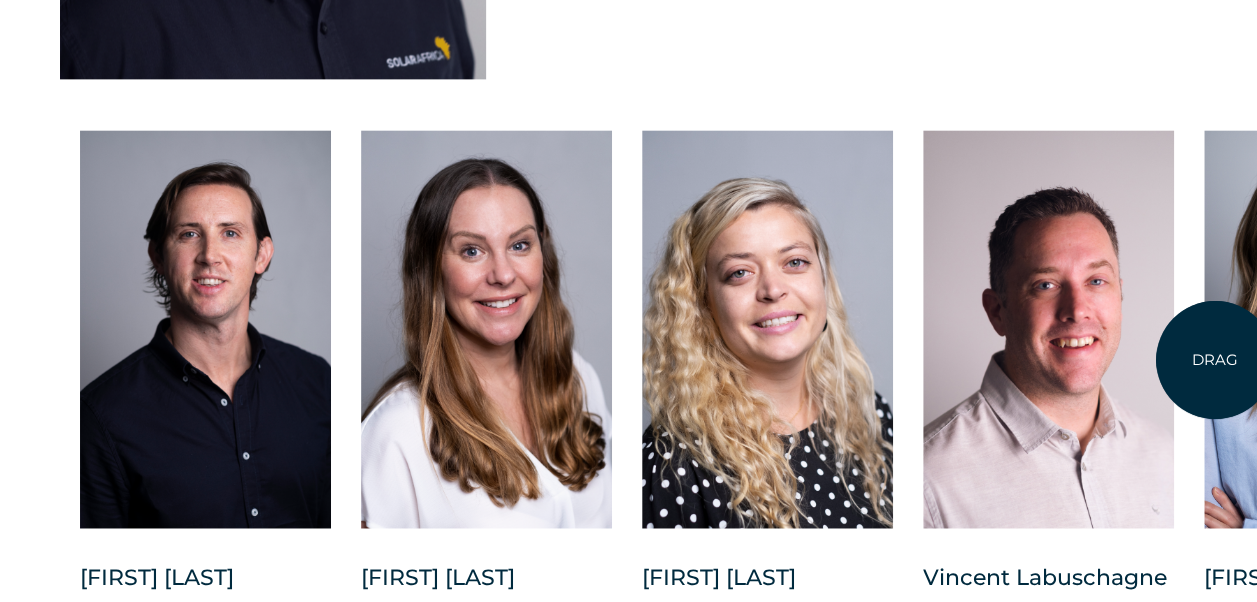 click at bounding box center (1329, 329) 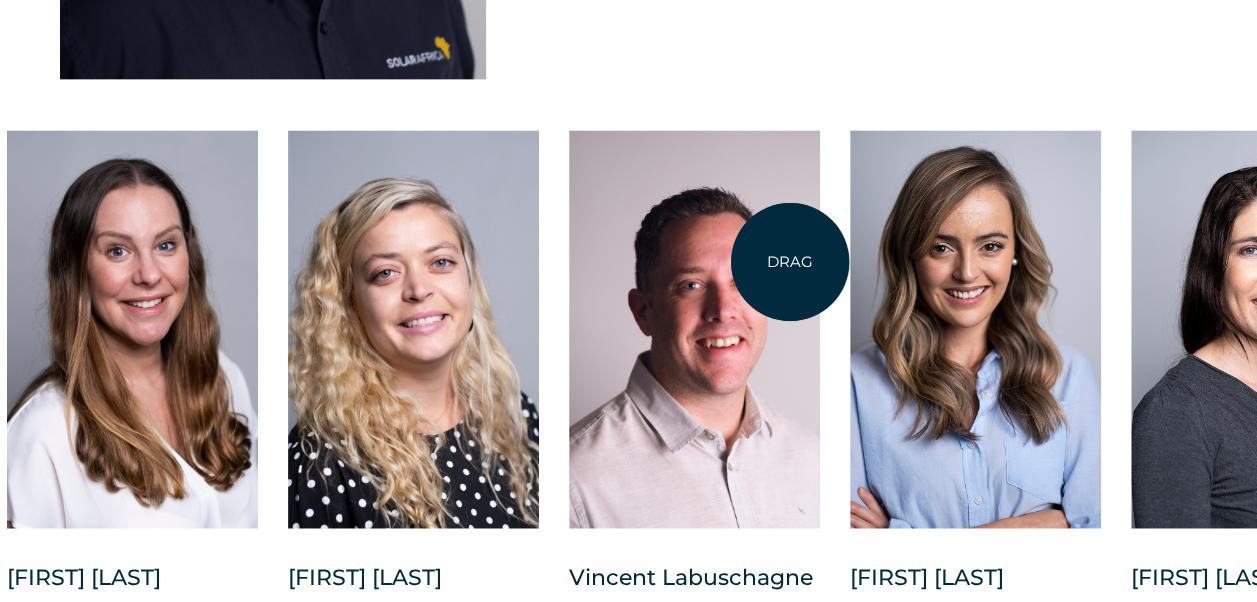 drag, startPoint x: 1144, startPoint y: 290, endPoint x: 793, endPoint y: 243, distance: 354.13275 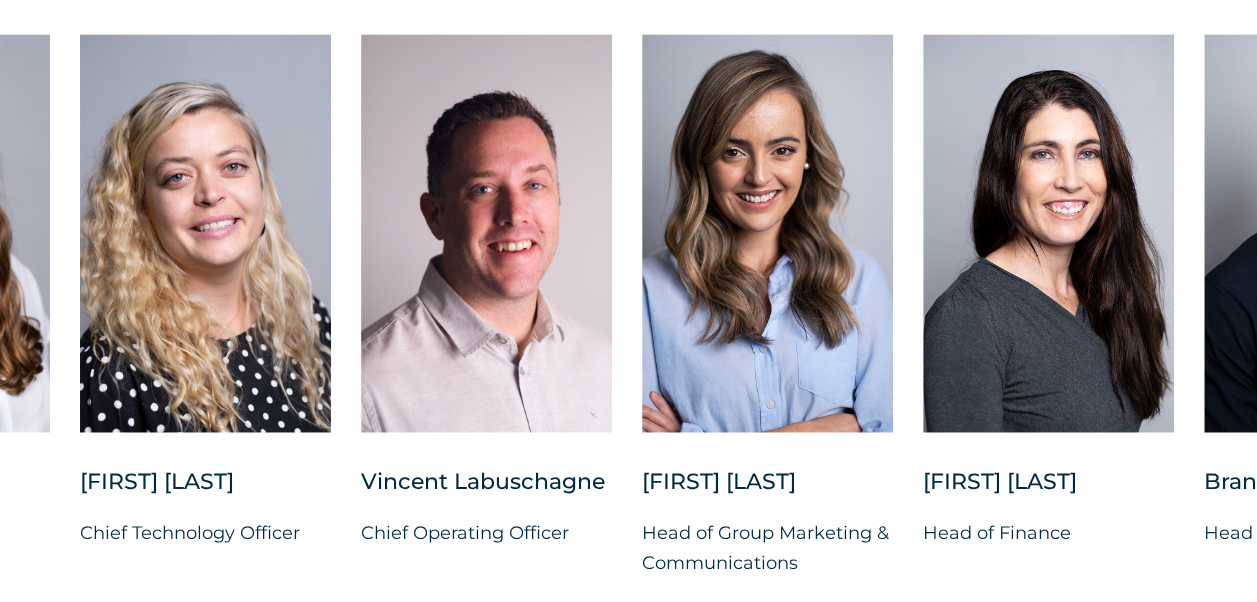 scroll, scrollTop: 5184, scrollLeft: 0, axis: vertical 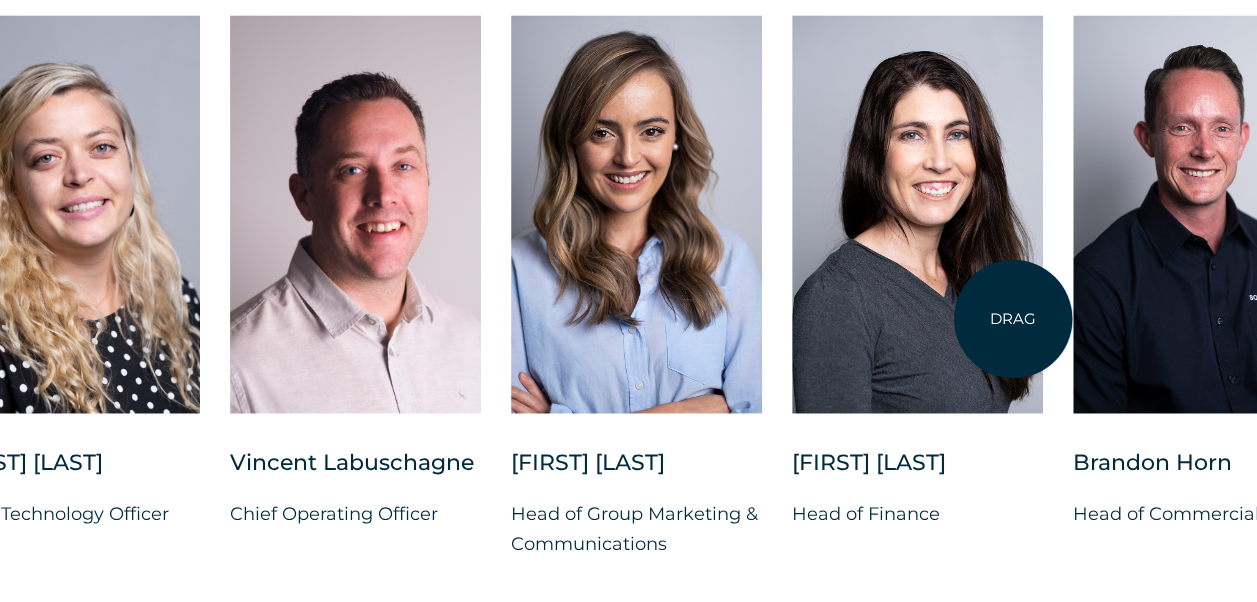 drag, startPoint x: 1144, startPoint y: 324, endPoint x: 1013, endPoint y: 319, distance: 131.09538 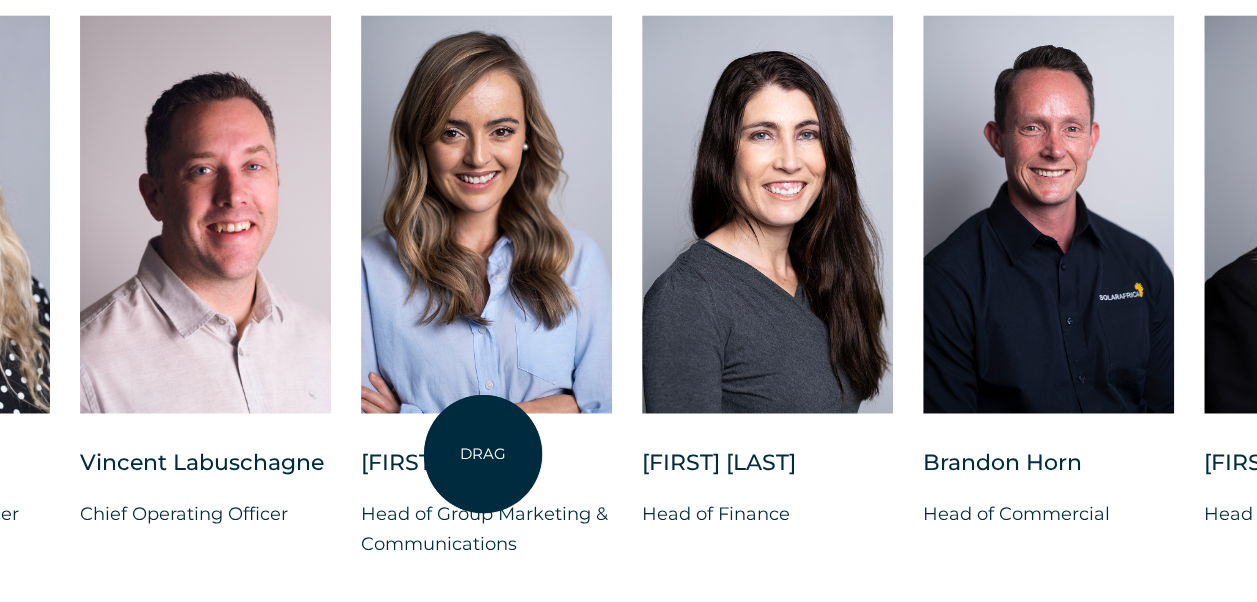 click on "[FIRST] [LAST]" at bounding box center [486, 473] 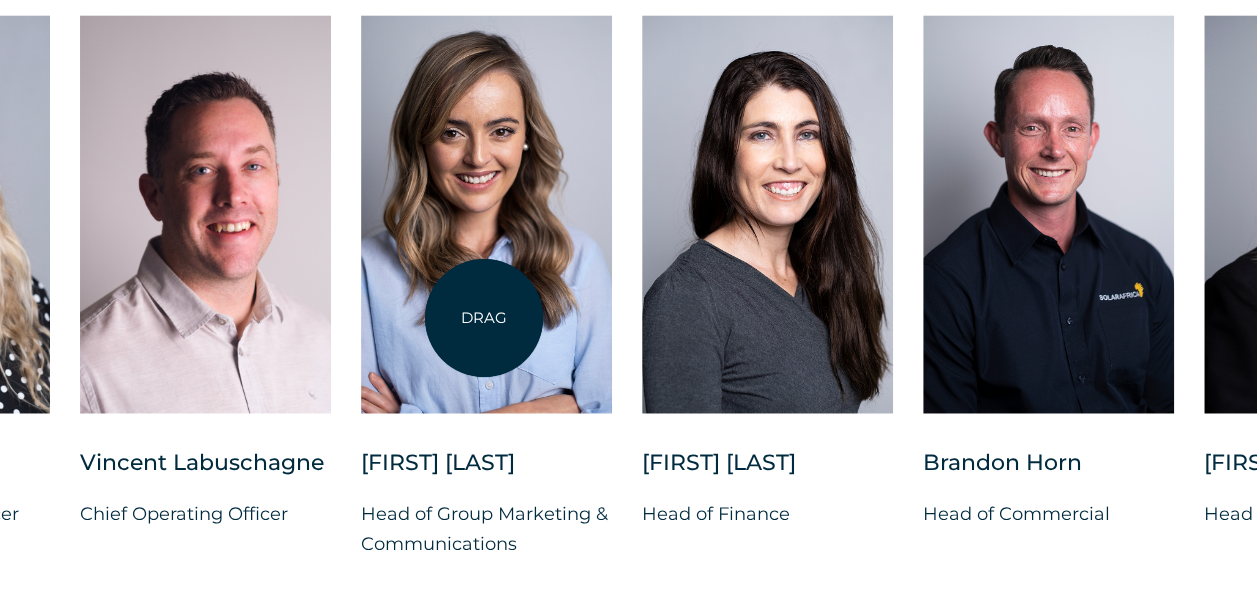 click at bounding box center (486, 214) 